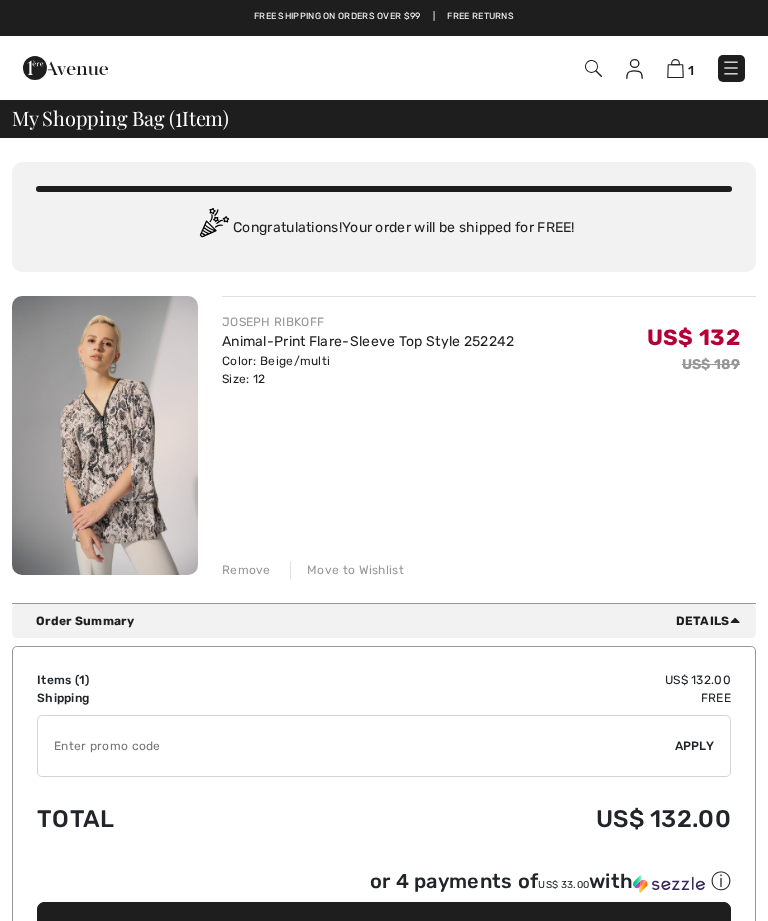 scroll, scrollTop: 0, scrollLeft: 0, axis: both 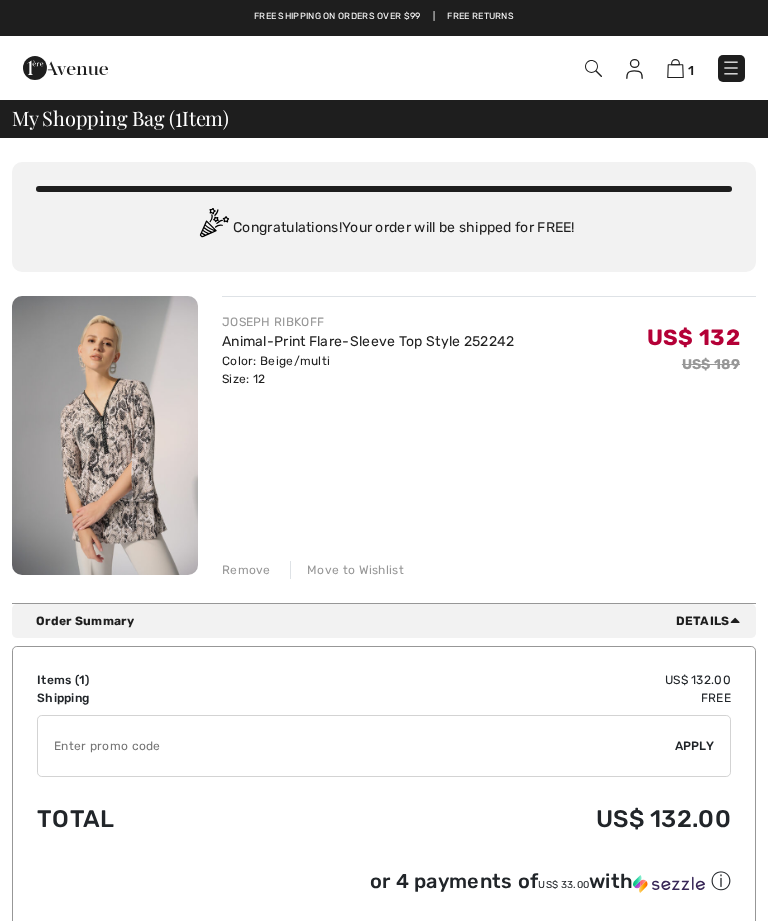 click on "Animal-Print Flare-Sleeve Top Style 252242" at bounding box center (368, 341) 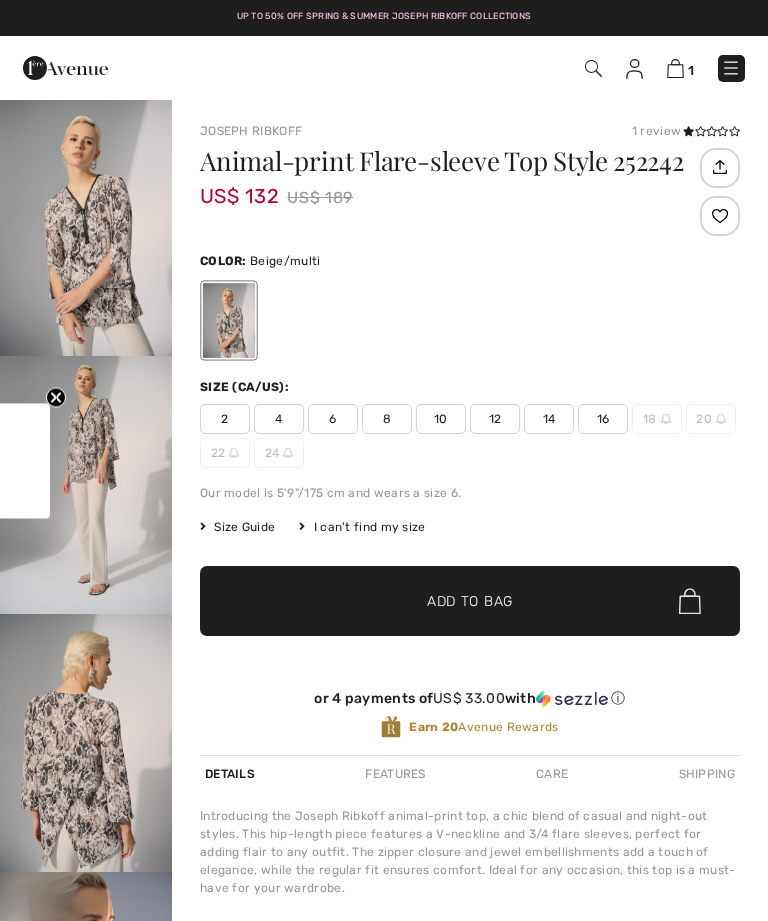 scroll, scrollTop: 0, scrollLeft: 0, axis: both 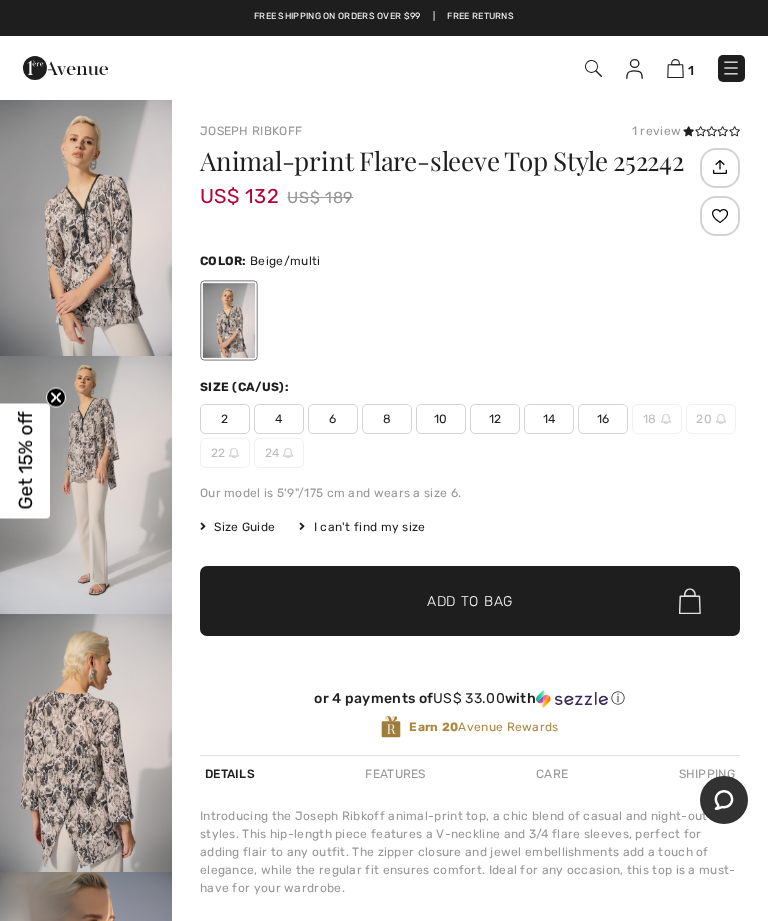 click at bounding box center [86, 485] 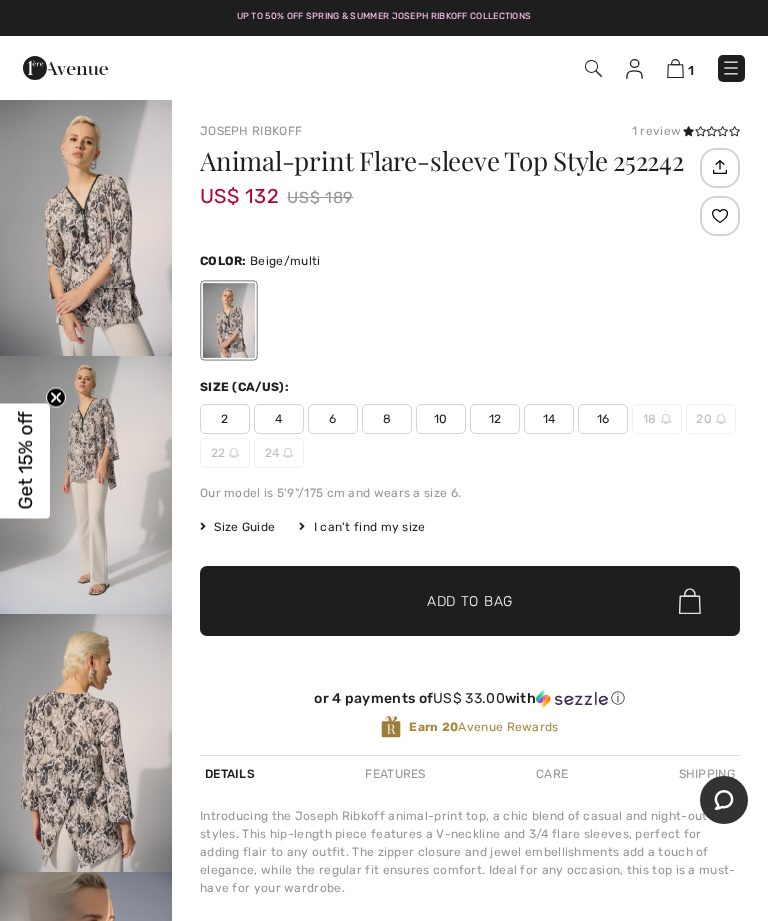 click on "1" at bounding box center [680, 68] 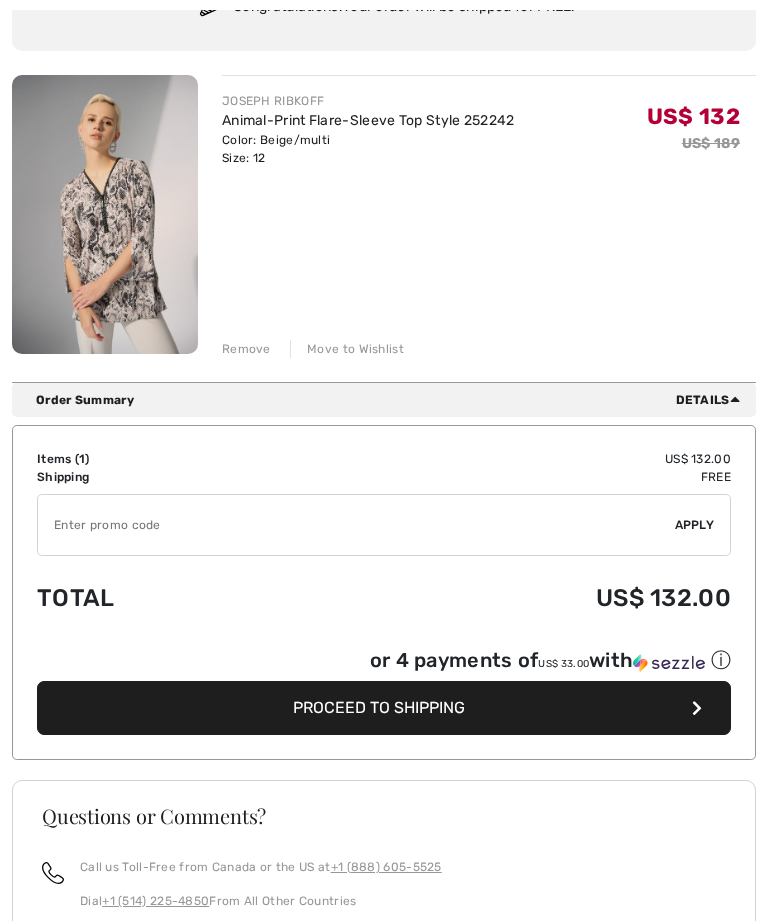 scroll, scrollTop: 227, scrollLeft: 0, axis: vertical 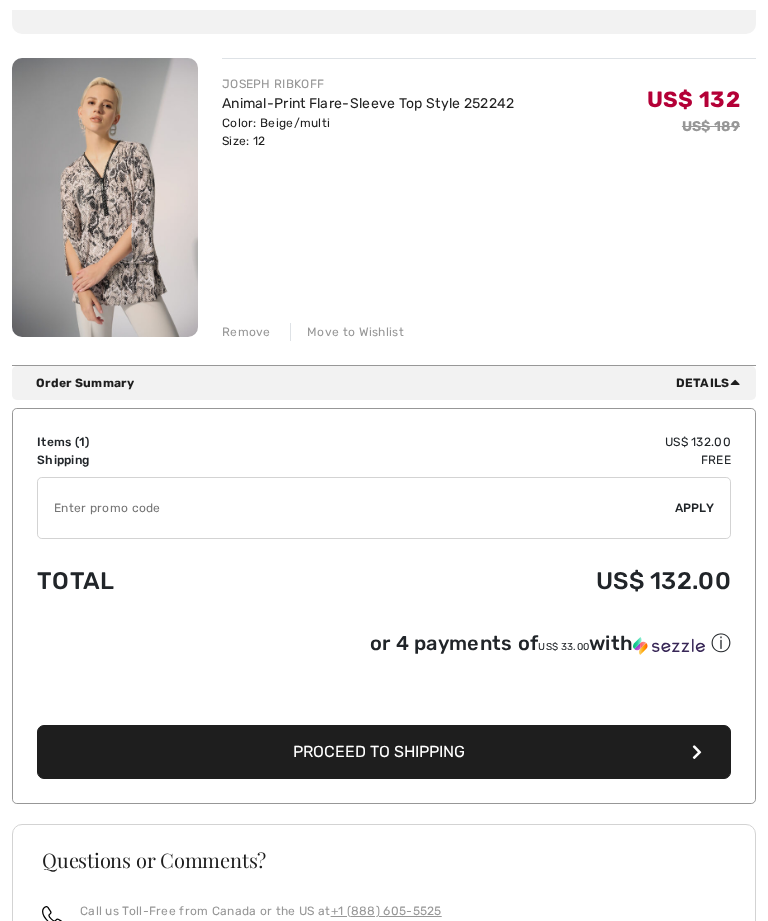 click on "Proceed to Shipping" at bounding box center [379, 751] 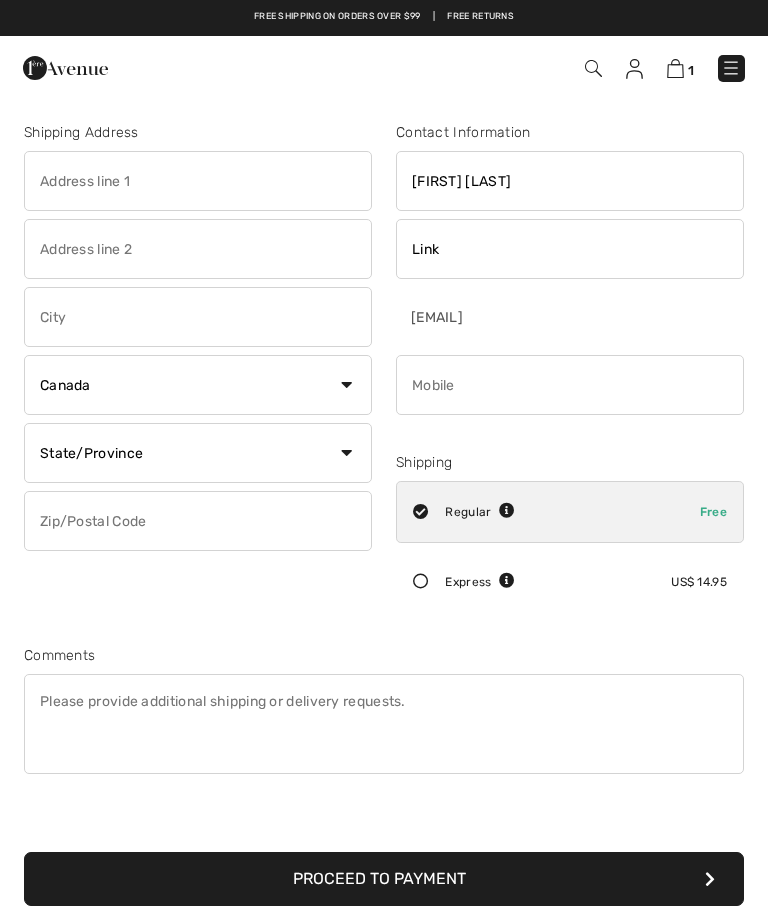 scroll, scrollTop: 0, scrollLeft: 0, axis: both 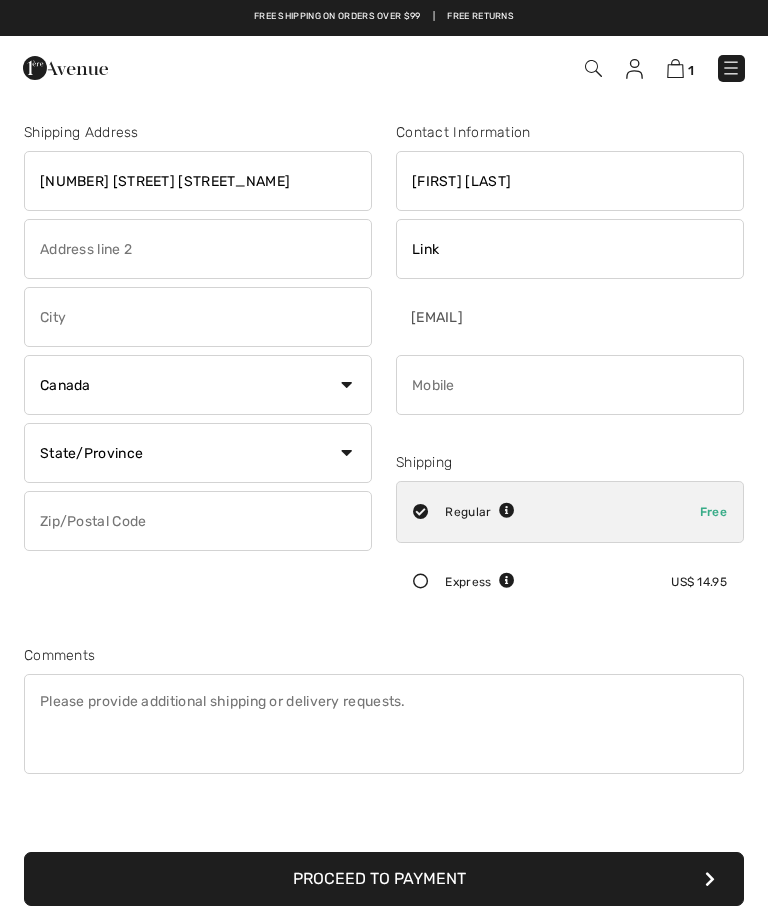 click at bounding box center [198, 317] 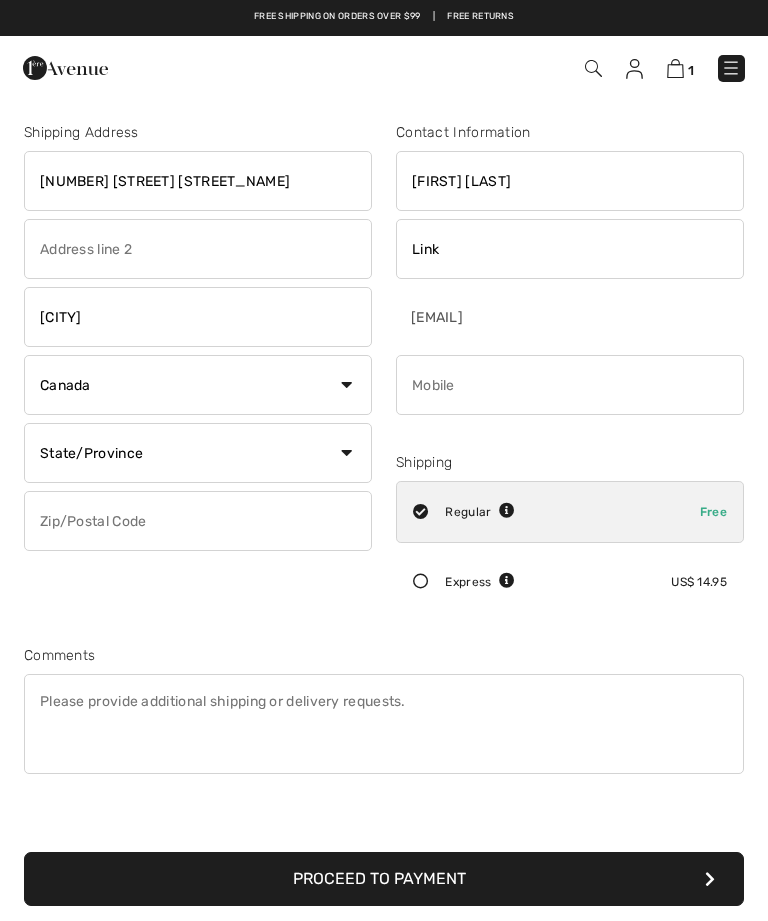 type on "Ocala" 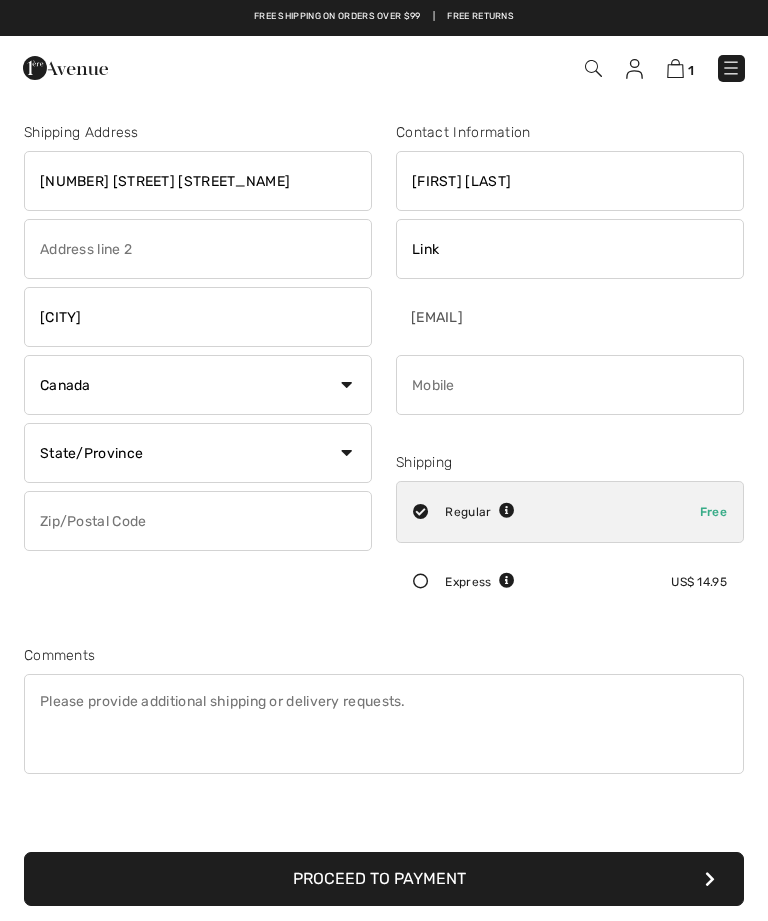 click on "Country
Canada
United States
Afghanistan
Aland Islands
Albania
Algeria
American Samoa
Andorra
Angola
Anguilla
Antarctica
Antigua and Barbuda
Argentina
Armenia
Aruba
Australia
Austria
Azerbaijan
Bahamas
Bahrain
Bangladesh
Barbados
Belarus
Belgium
Belize
Benin
Bermuda
Bhutan
Bolivia
Bonaire
Bosnia and Herzegovina
Botswana
Bouvet Island
Brazil
British Indian Ocean Territory
Brunei Darussalam
Bulgaria
Burkina Faso
Burundi
Cambodia
Cameroon
Cape Verde
Cayman Islands
Central African Republic
Chad
Chile China" at bounding box center [198, 385] 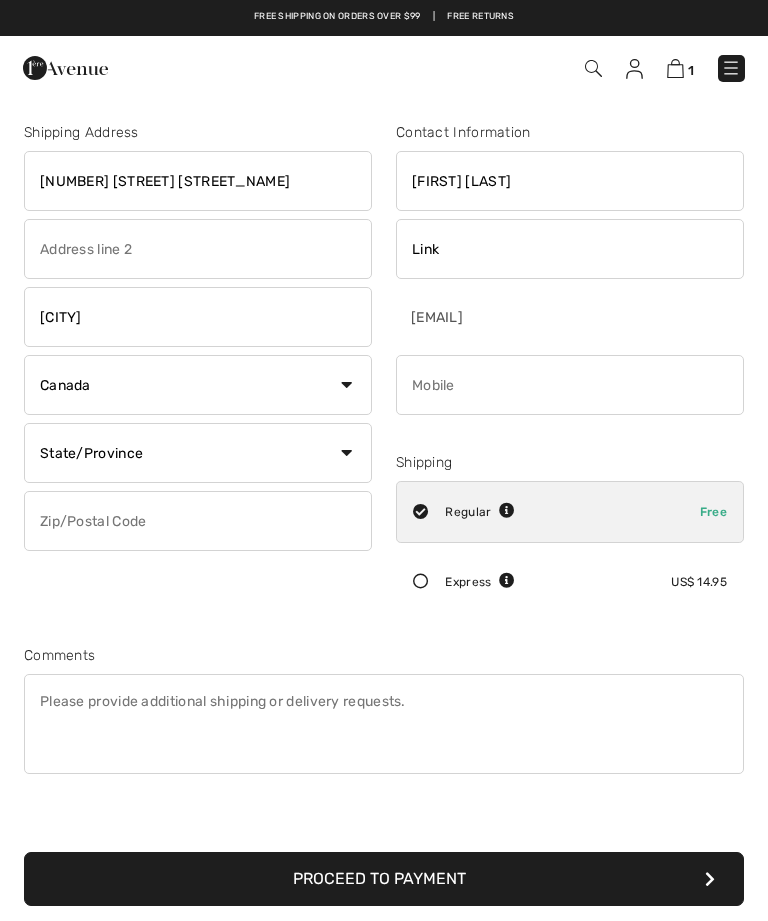 select on "US" 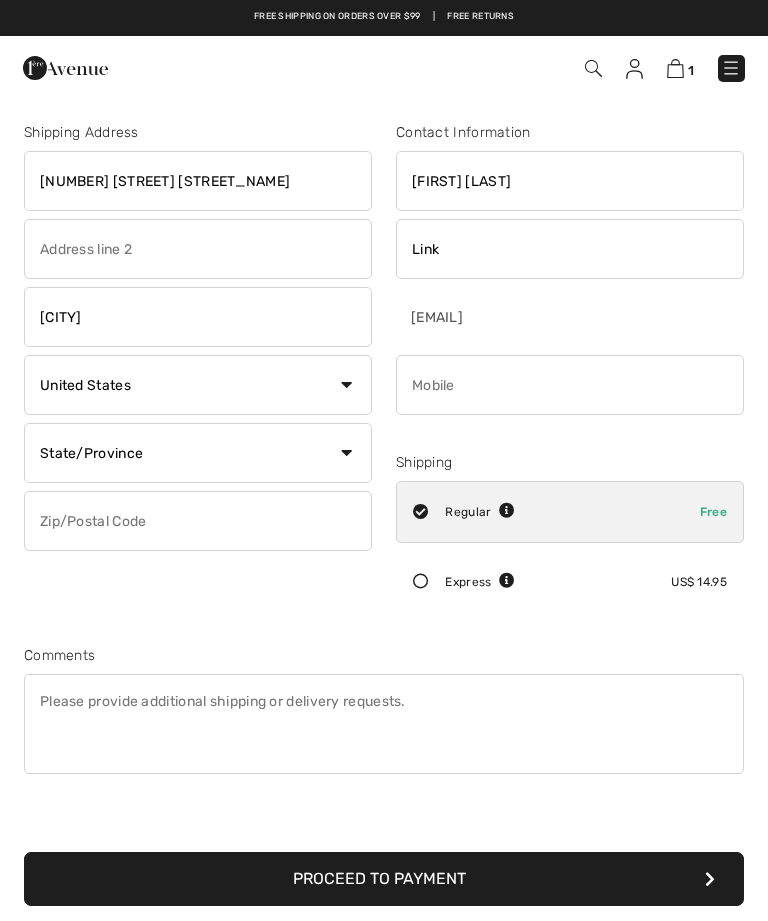 click on "State/Province
Alabama
Alaska
American Samoa
Arizona
Arkansas
California
Colorado
Connecticut
D.C.
Delaware
Florida
Georgia
Guam
Hawaii
Idaho
Illinois
Indiana
Iowa
Kansas
Kentucky
Louisiana
Maine
Marianas
Marshall Islands
Maryland
Massachusetts
Michigan
Micronesia
Minnesota
Mississippi
Missouri
Montana
Nebraska
Nevada
New Hampshire
New Jersey
New Mexico
New York
North Carolina
North Dakota
Ohio
Oklahoma
Oregon
Palau
Pennsylvania
Puerto Rico
Rhode Island
South Carolina
Texas" at bounding box center [198, 453] 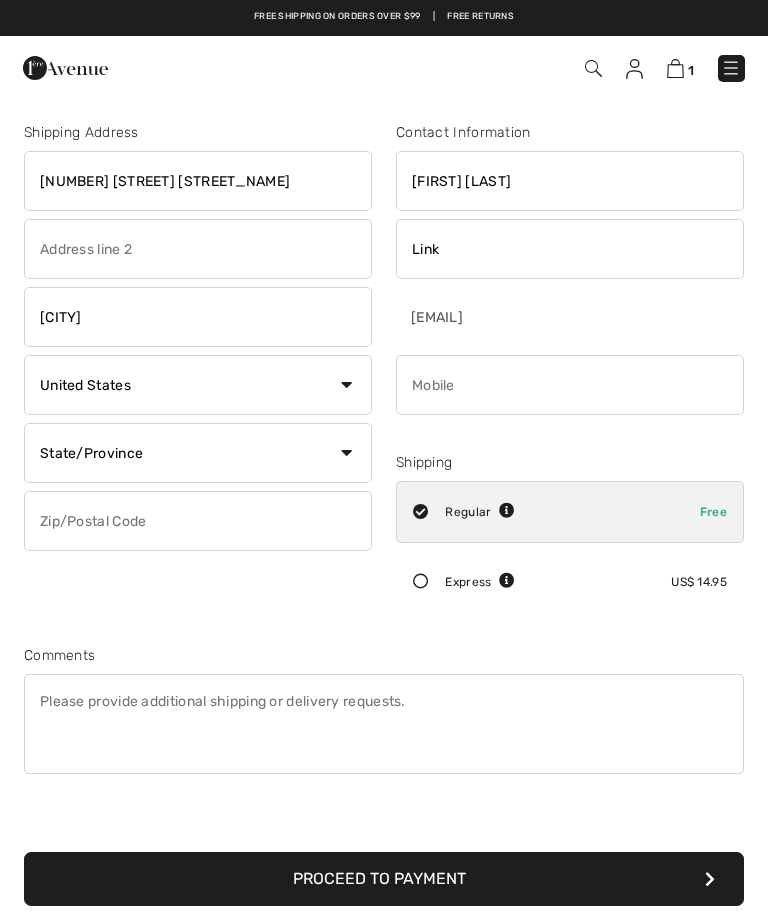 select on "FL" 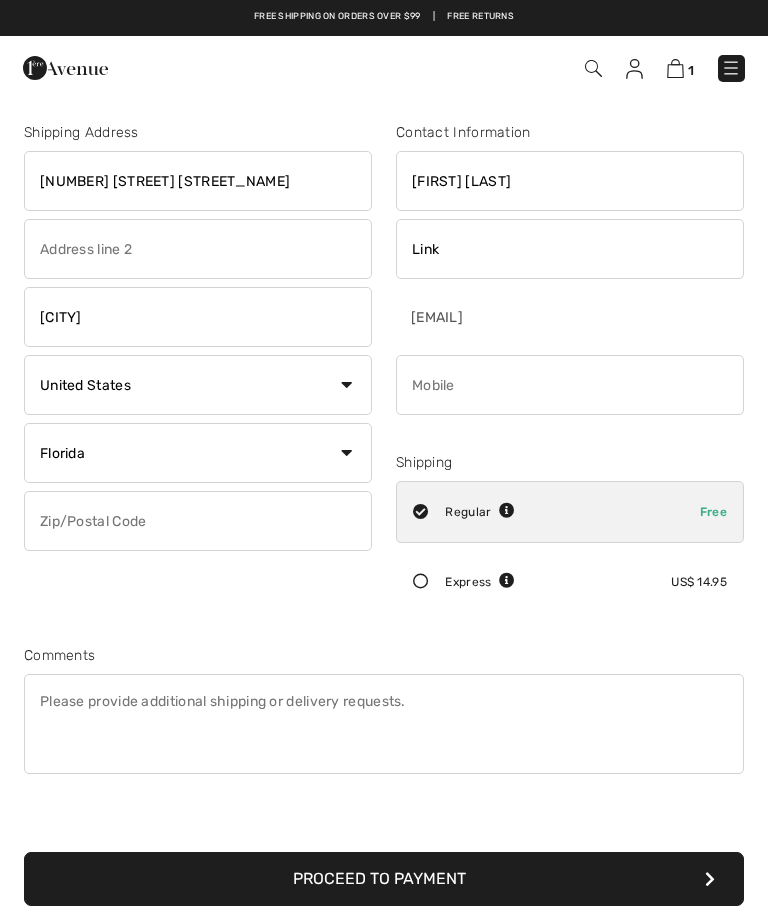 click at bounding box center [198, 521] 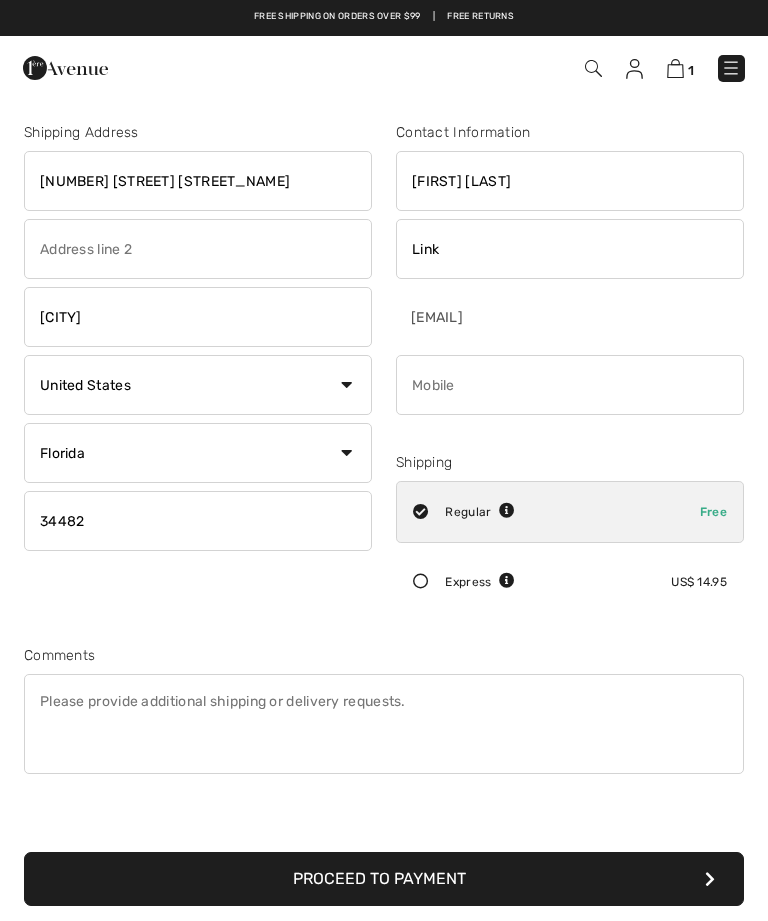 type on "34482" 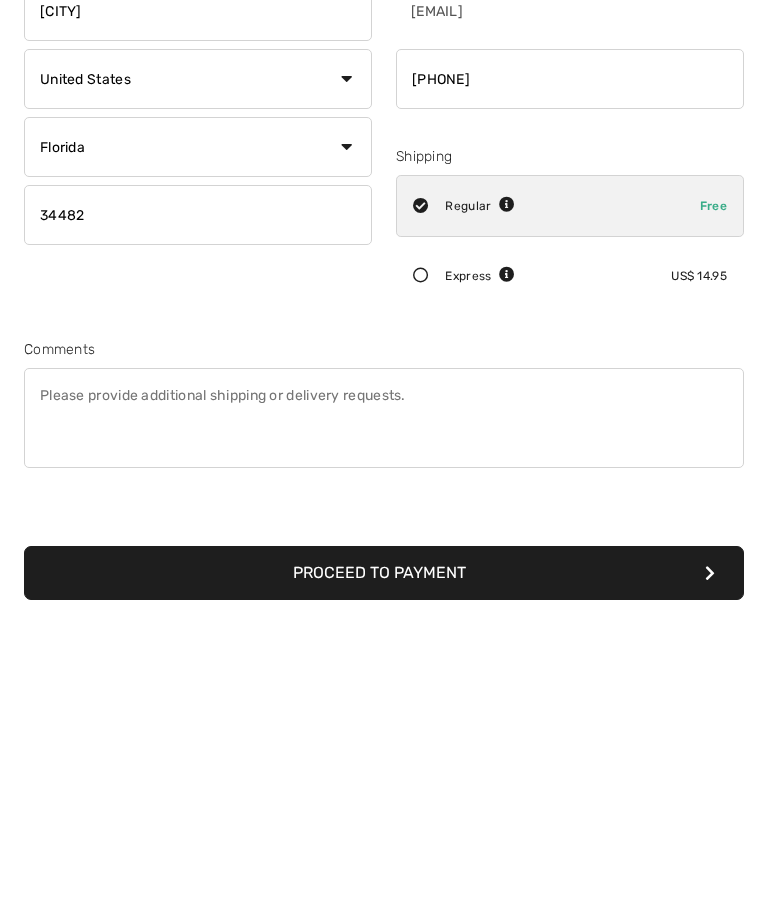 type on "2392937765" 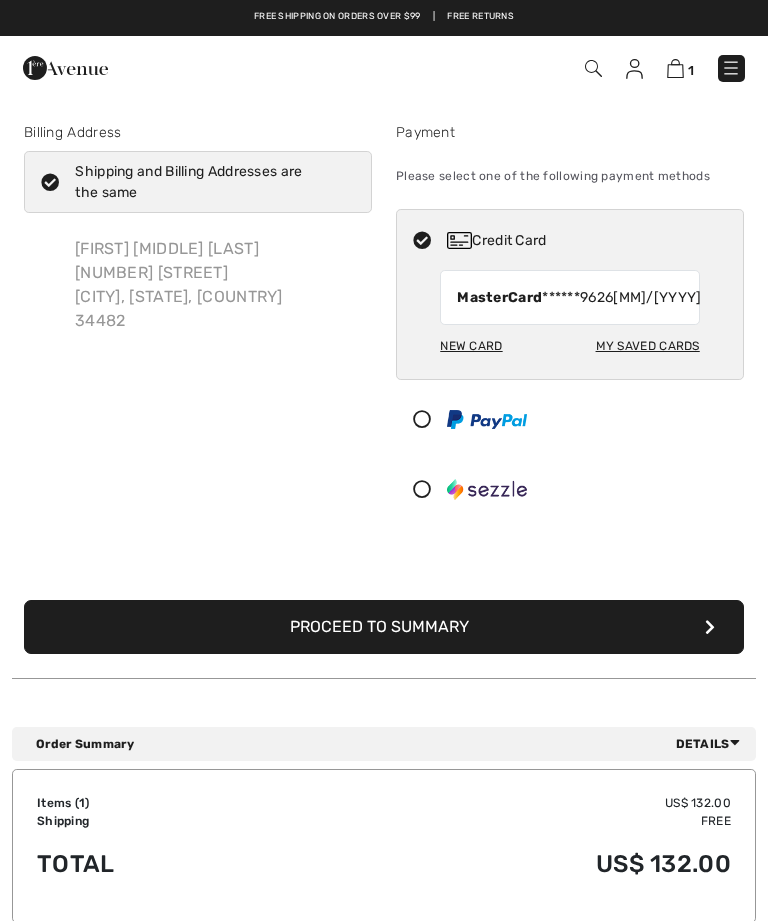 checkbox on "true" 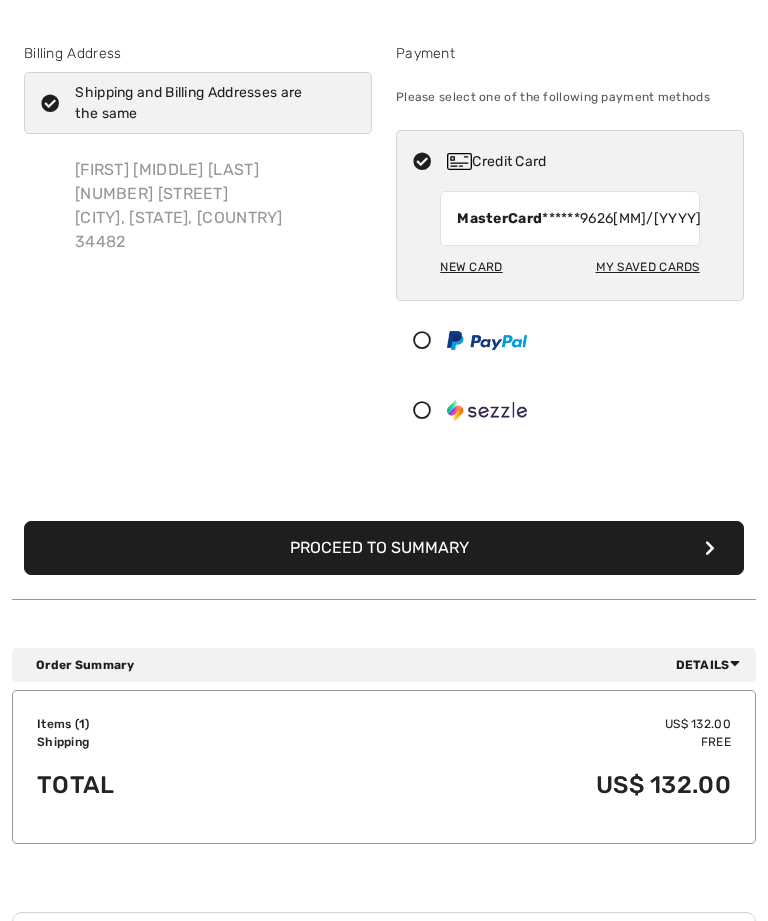 scroll, scrollTop: 85, scrollLeft: 0, axis: vertical 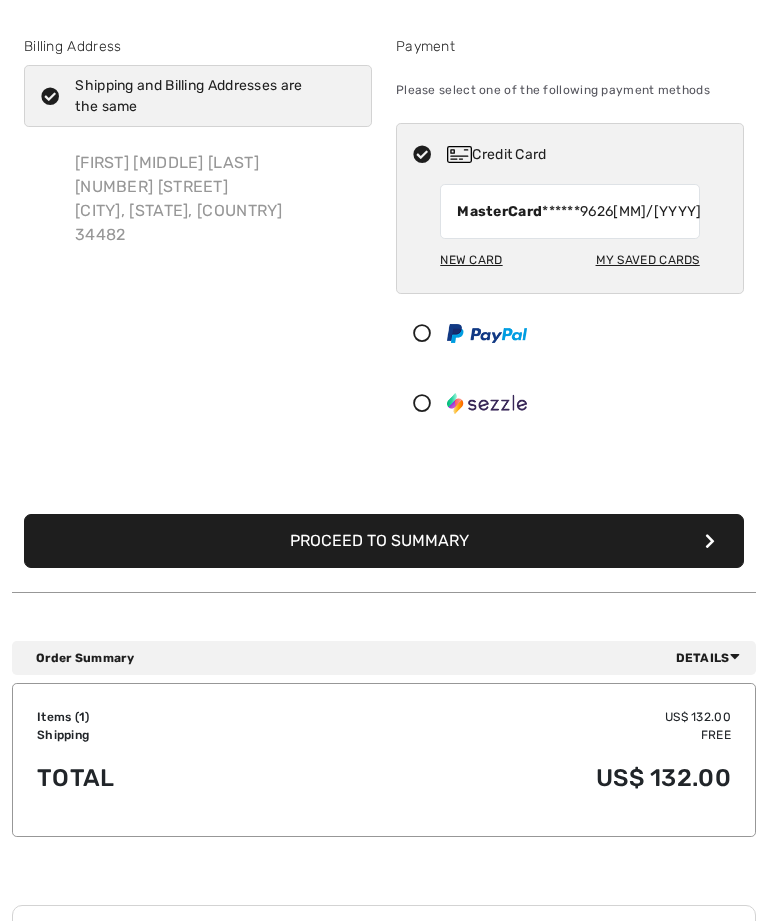 click on "Details" at bounding box center (712, 659) 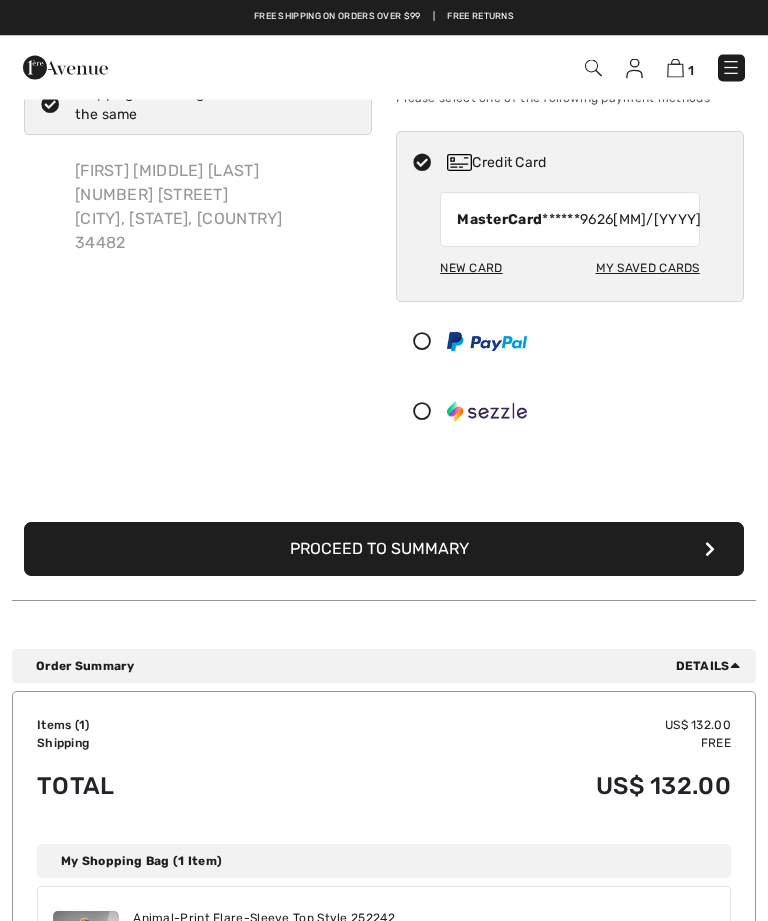 scroll, scrollTop: 0, scrollLeft: 0, axis: both 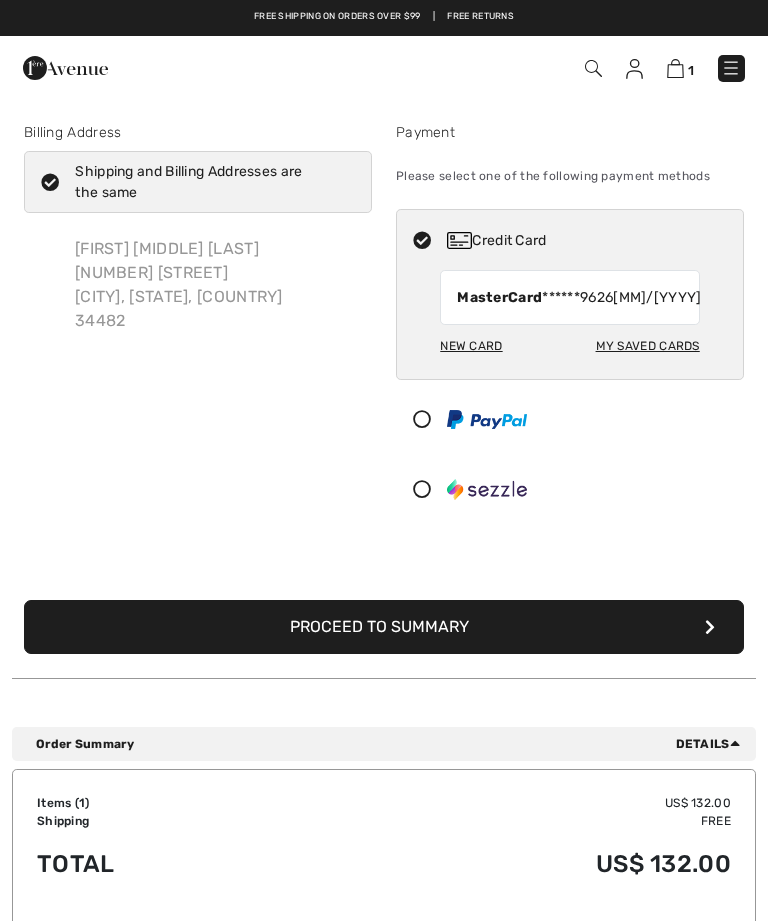click on "Proceed to Summary" at bounding box center (384, 627) 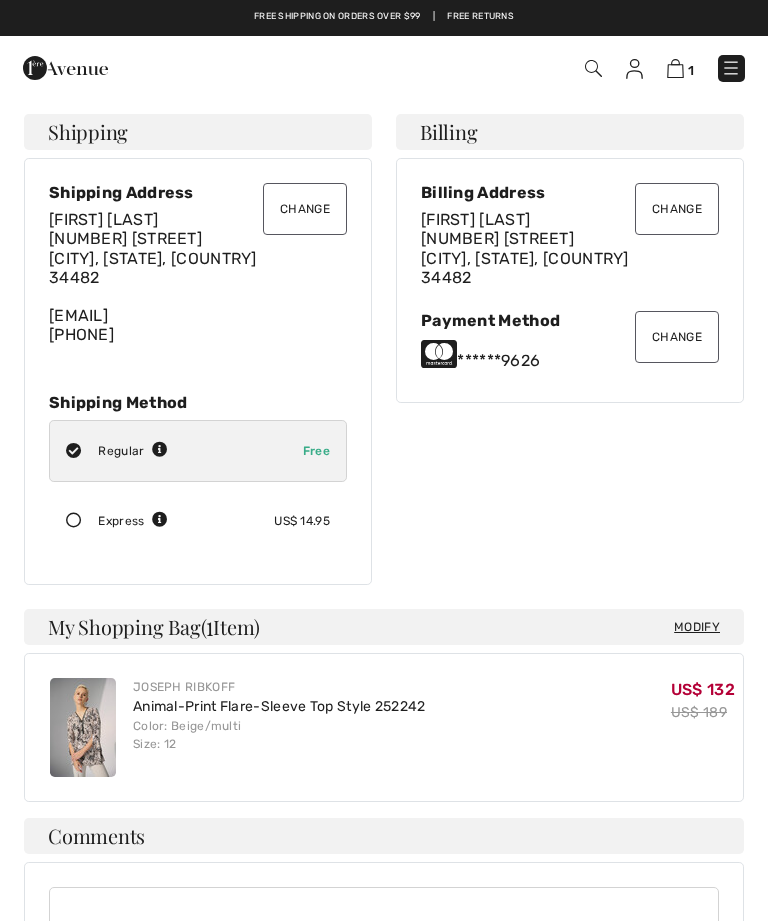 scroll, scrollTop: 0, scrollLeft: 0, axis: both 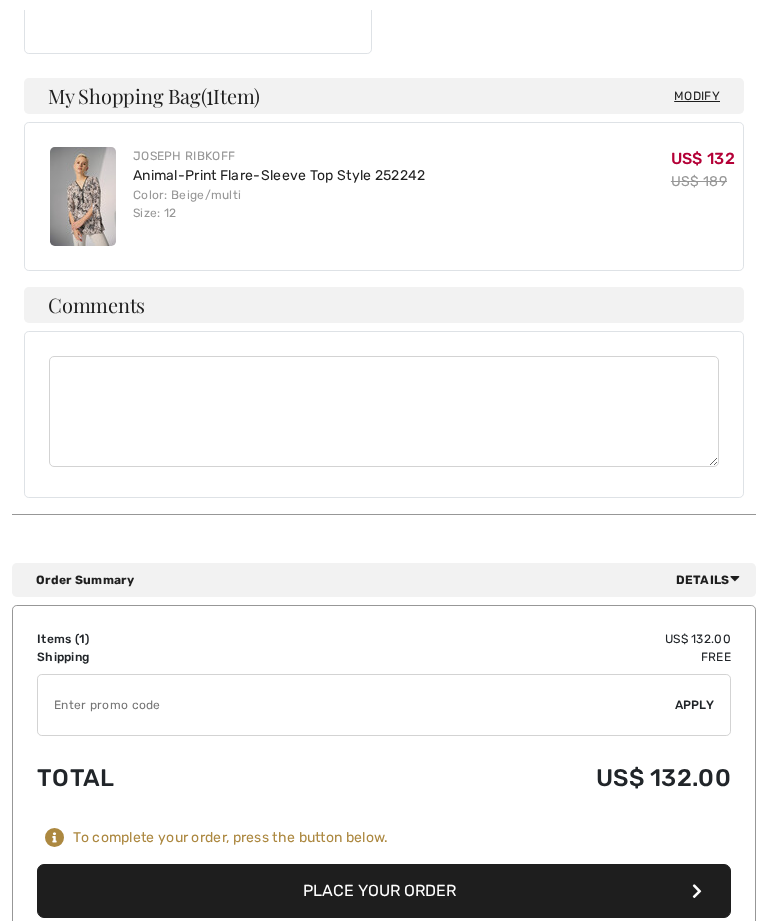 click on "Place Your Order" at bounding box center (384, 891) 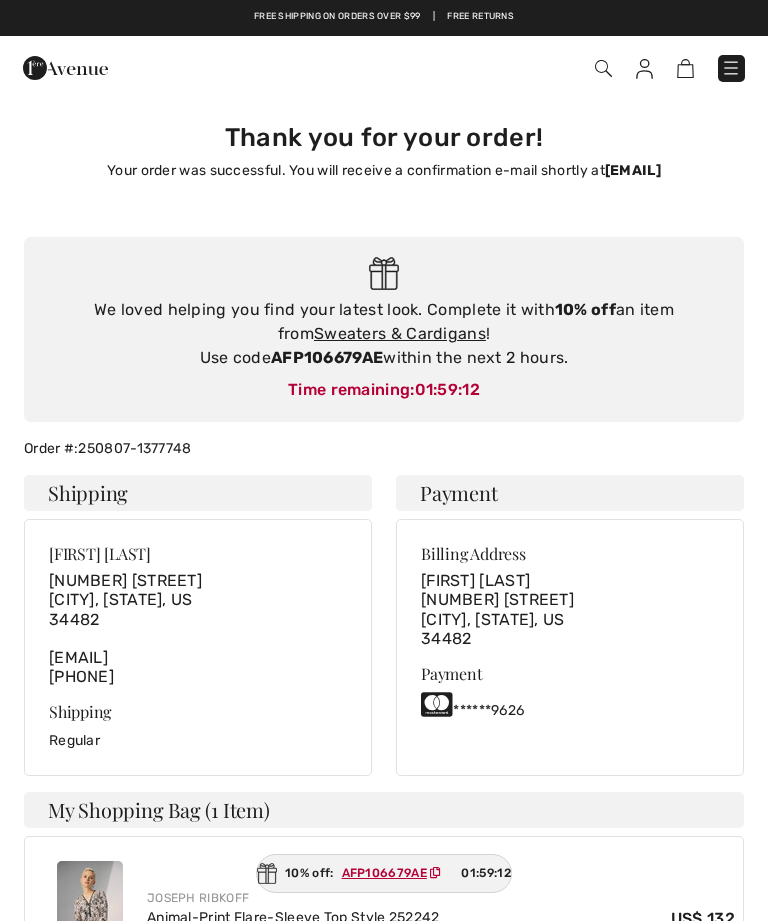 scroll, scrollTop: 14, scrollLeft: 0, axis: vertical 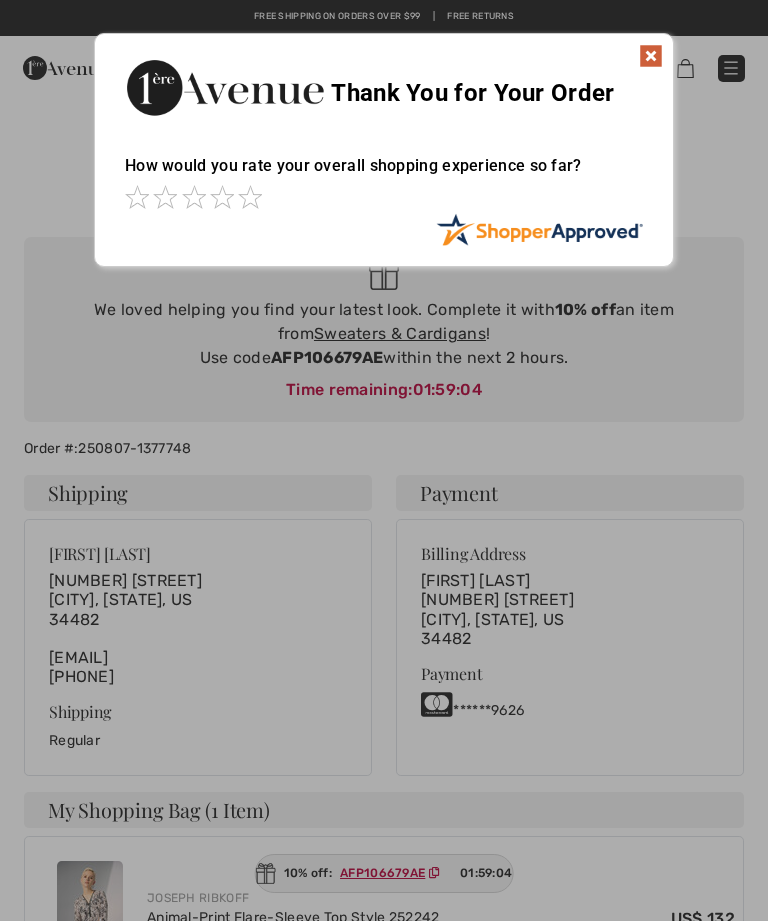 click at bounding box center (651, 56) 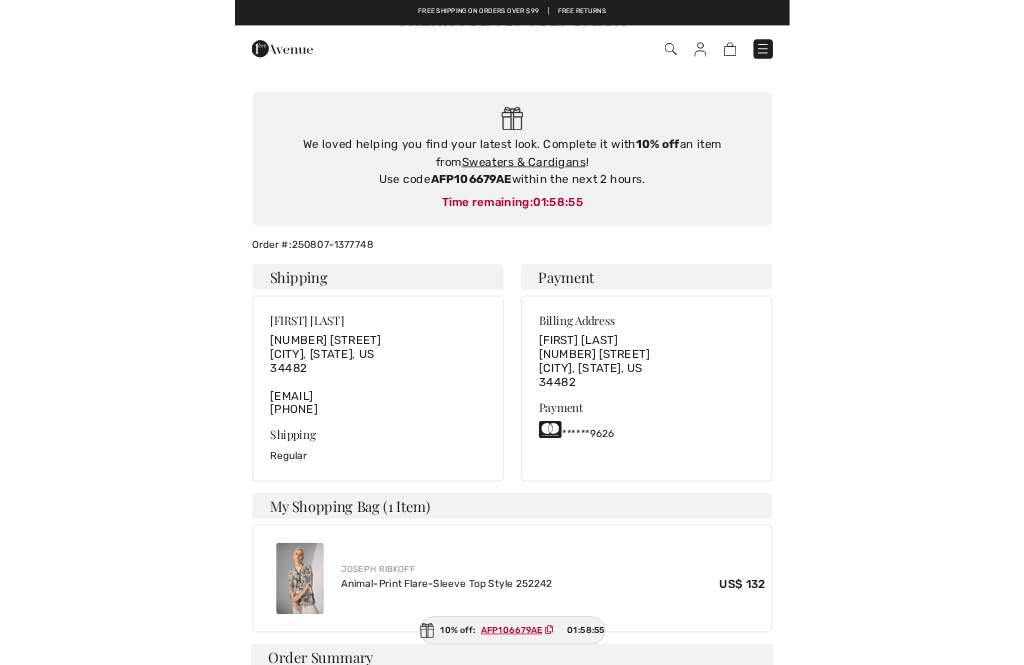 scroll, scrollTop: 0, scrollLeft: 0, axis: both 